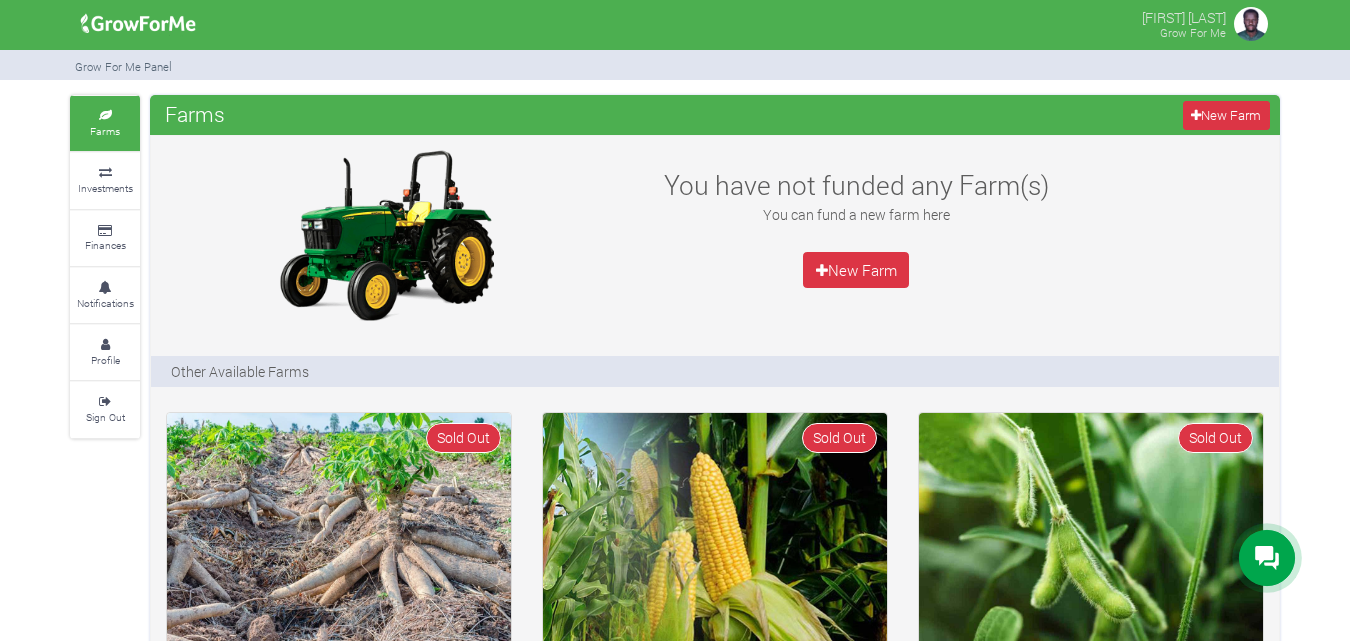 scroll, scrollTop: 0, scrollLeft: 0, axis: both 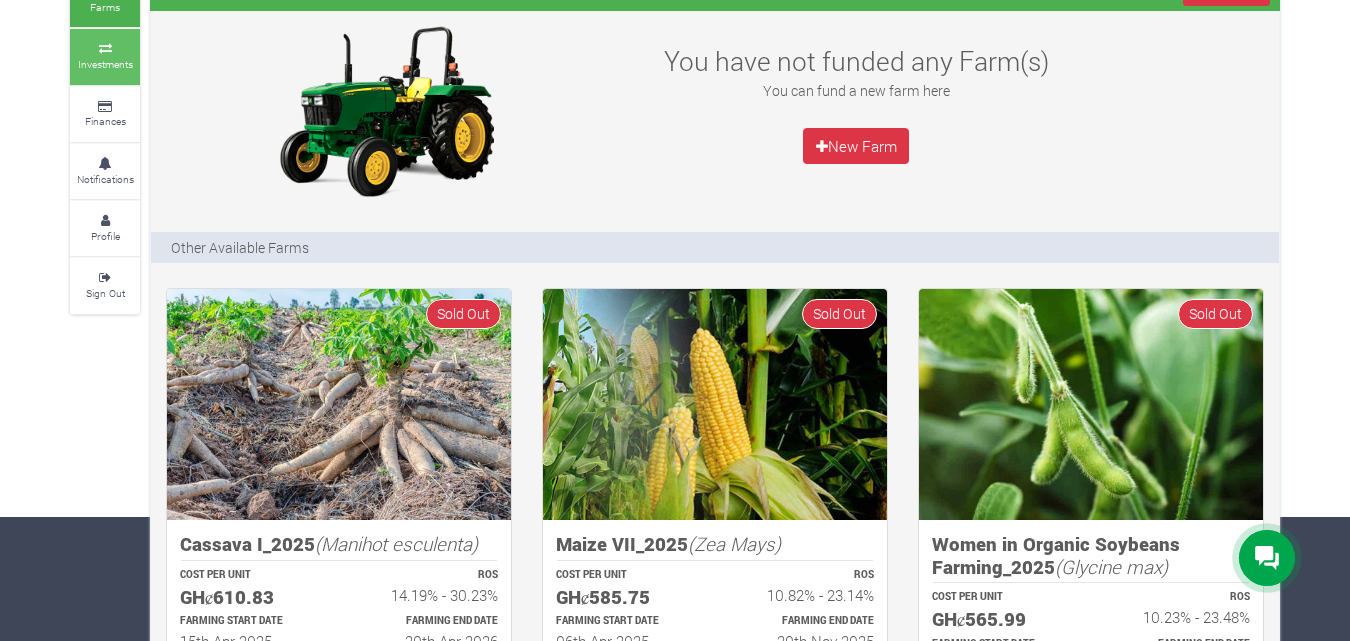 click on "Investments" at bounding box center [105, 56] 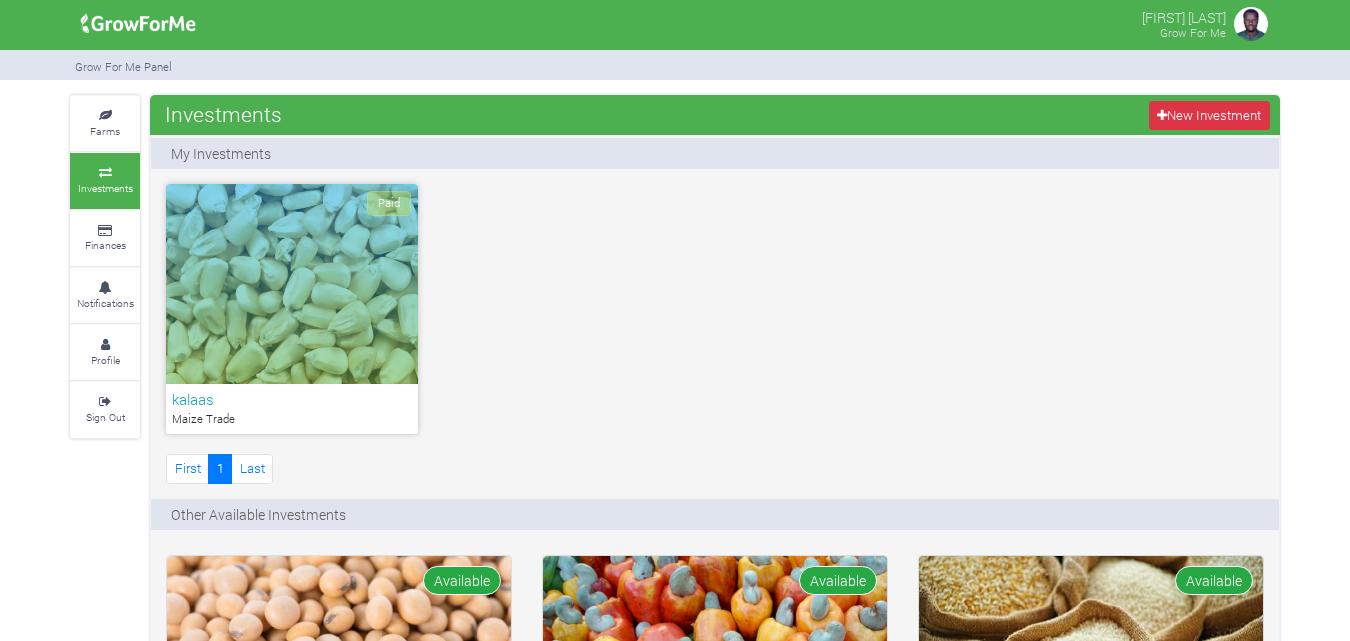 scroll, scrollTop: 0, scrollLeft: 0, axis: both 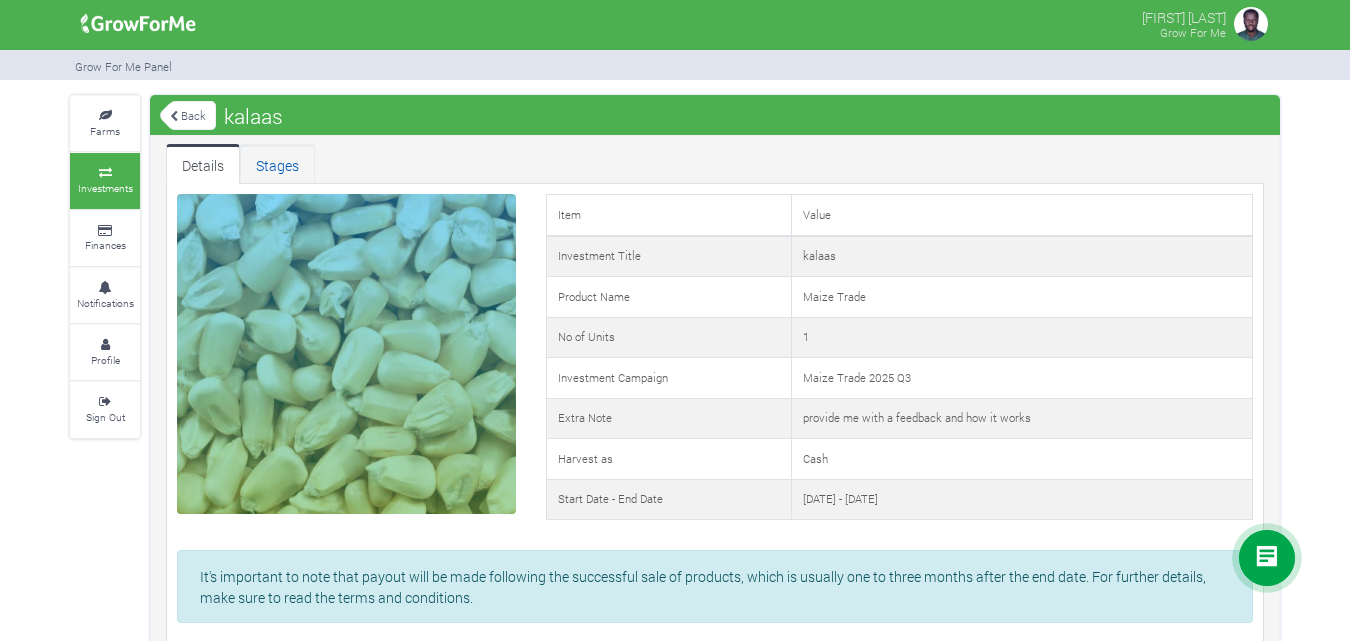 click on "Stages" at bounding box center (277, 164) 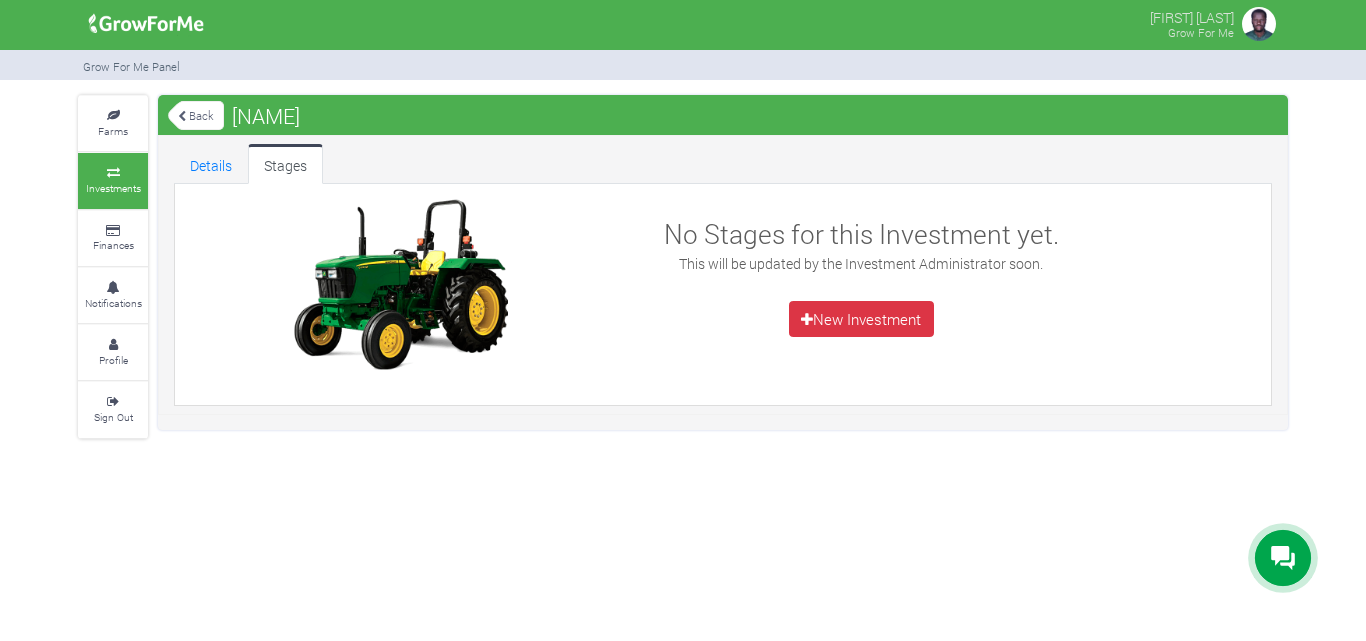 scroll, scrollTop: 0, scrollLeft: 0, axis: both 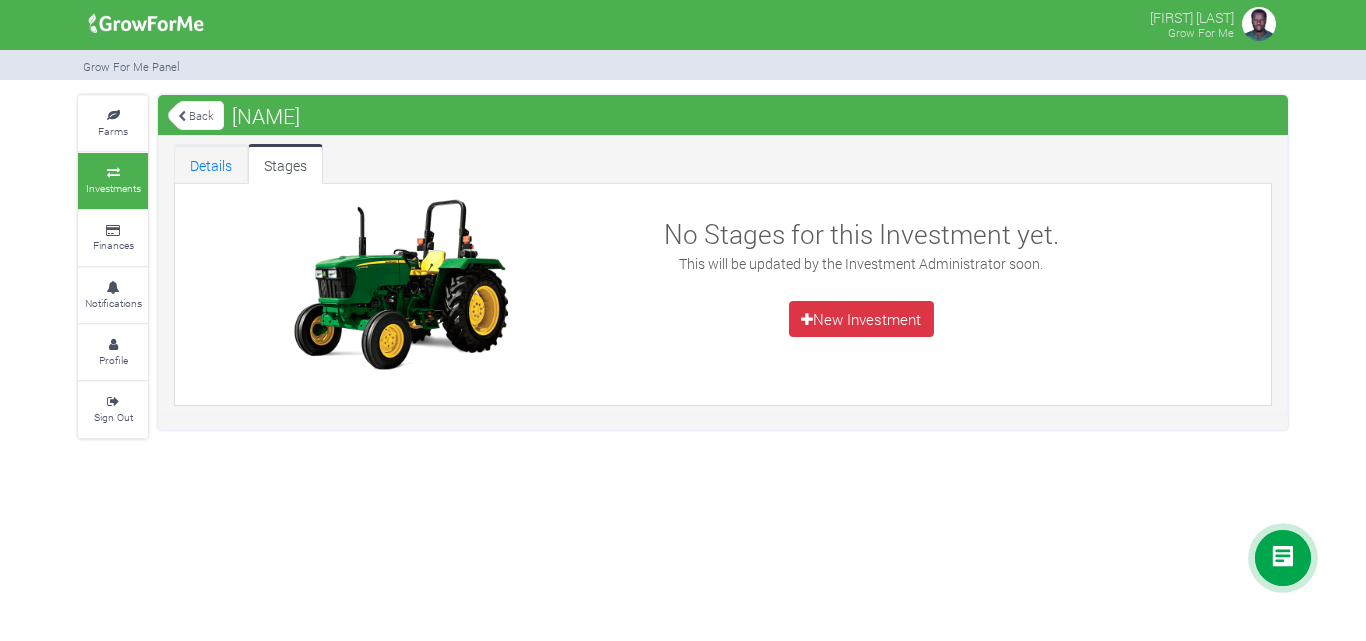 click on "Details" at bounding box center (211, 164) 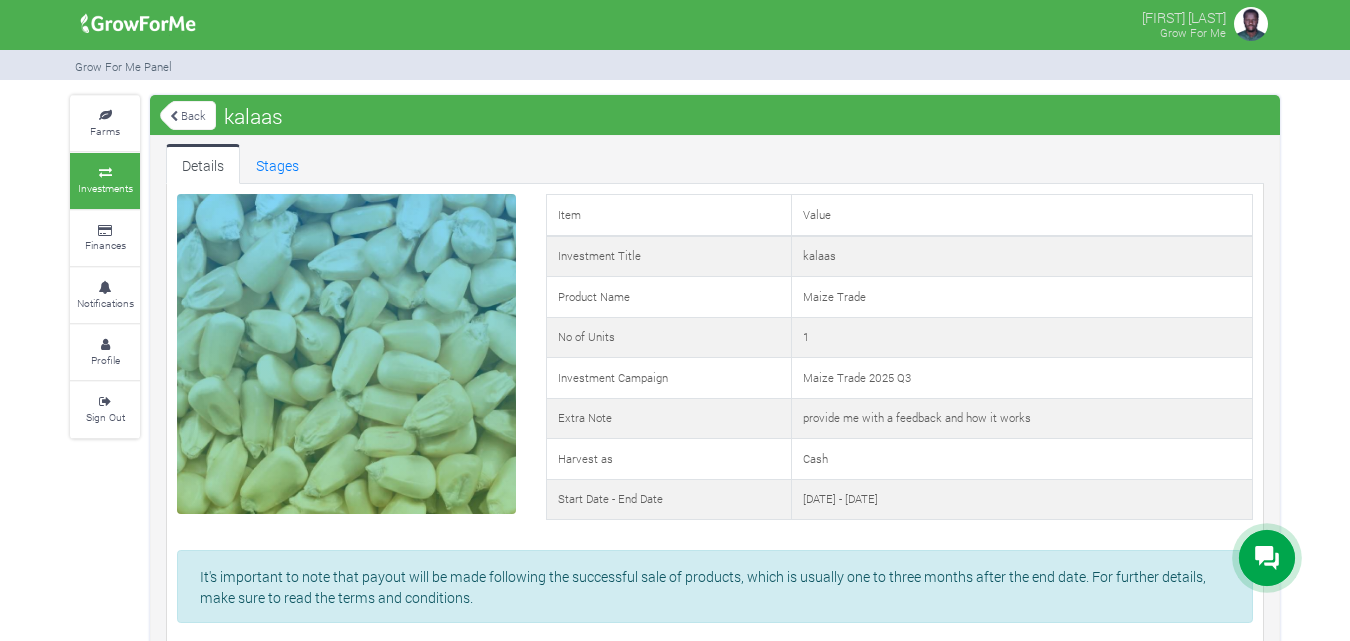 scroll, scrollTop: 0, scrollLeft: 0, axis: both 